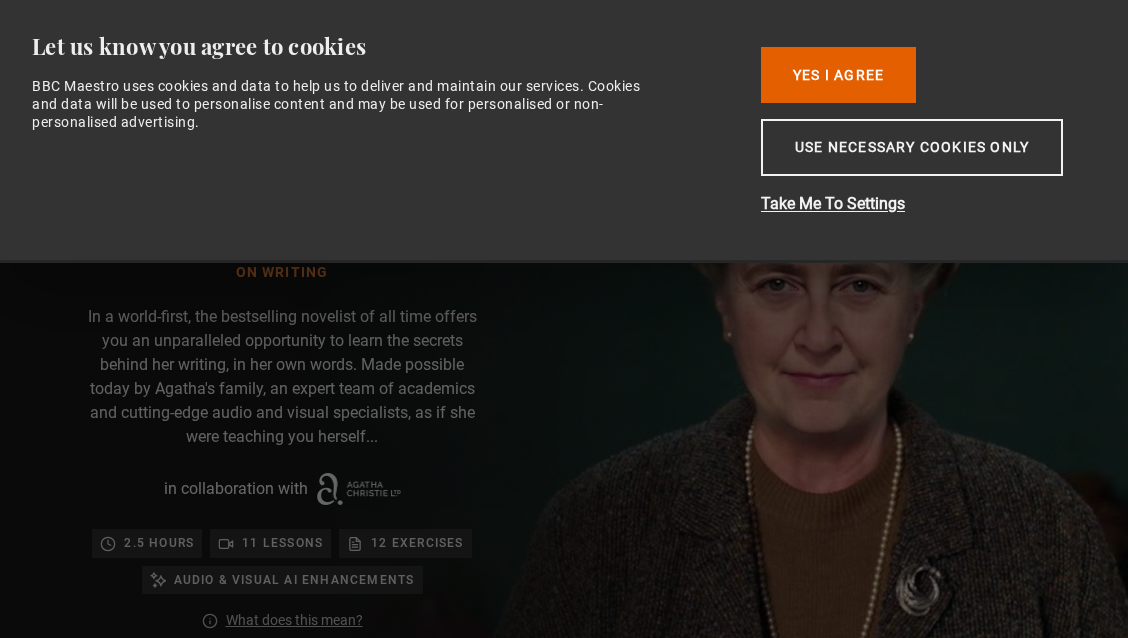 scroll, scrollTop: 0, scrollLeft: 0, axis: both 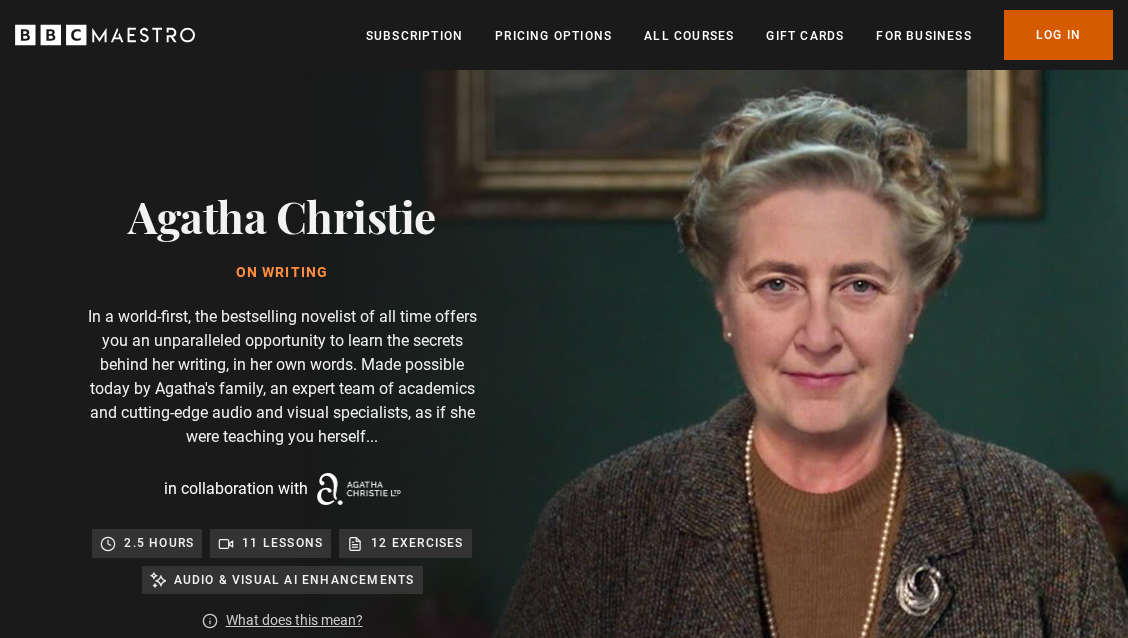 click on "Log In" at bounding box center [1058, 35] 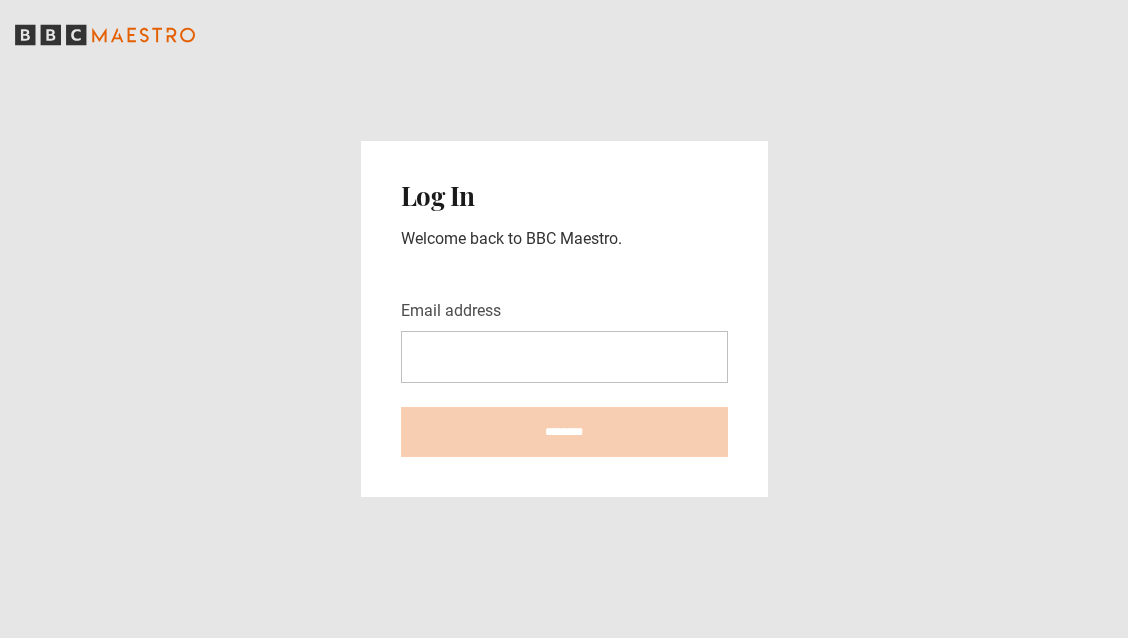 scroll, scrollTop: 0, scrollLeft: 0, axis: both 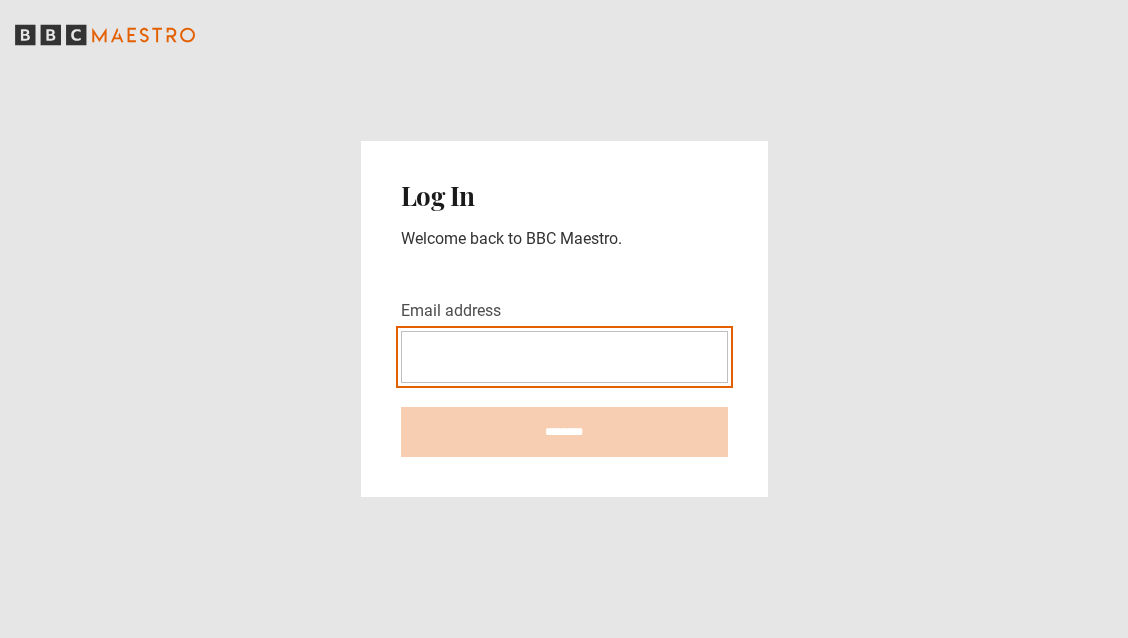 type on "**********" 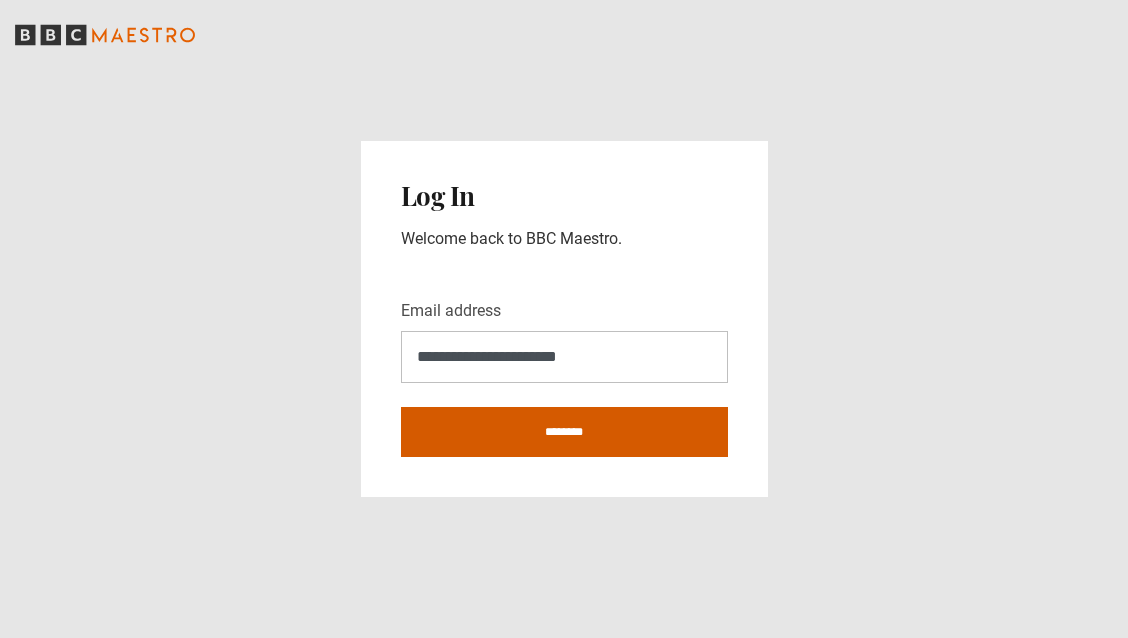 click on "********" at bounding box center (564, 432) 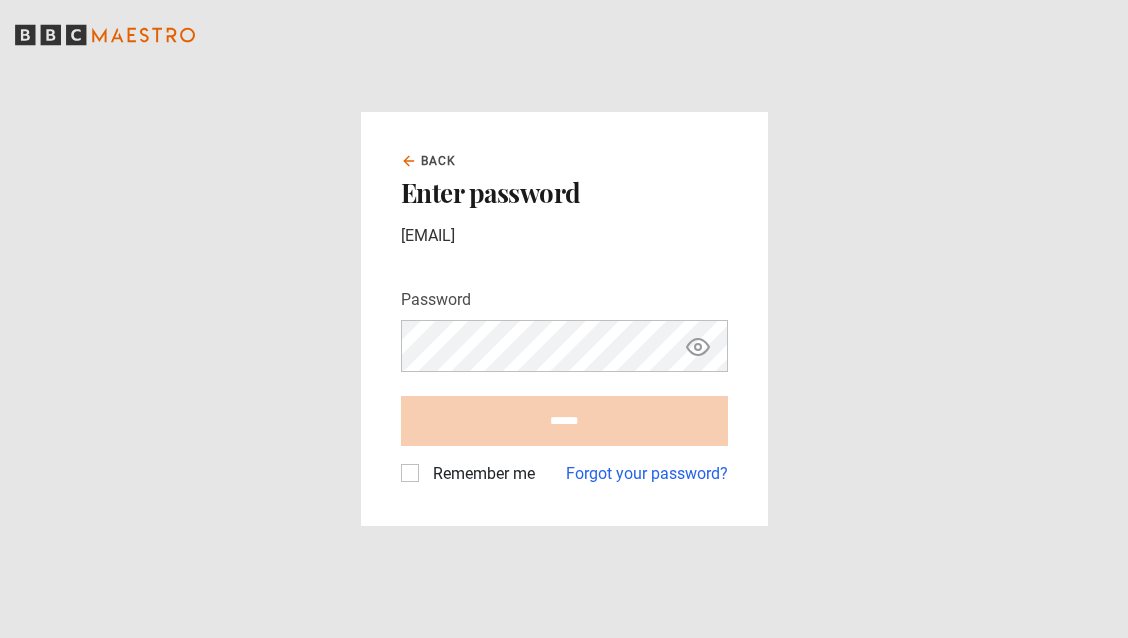 scroll, scrollTop: 0, scrollLeft: 0, axis: both 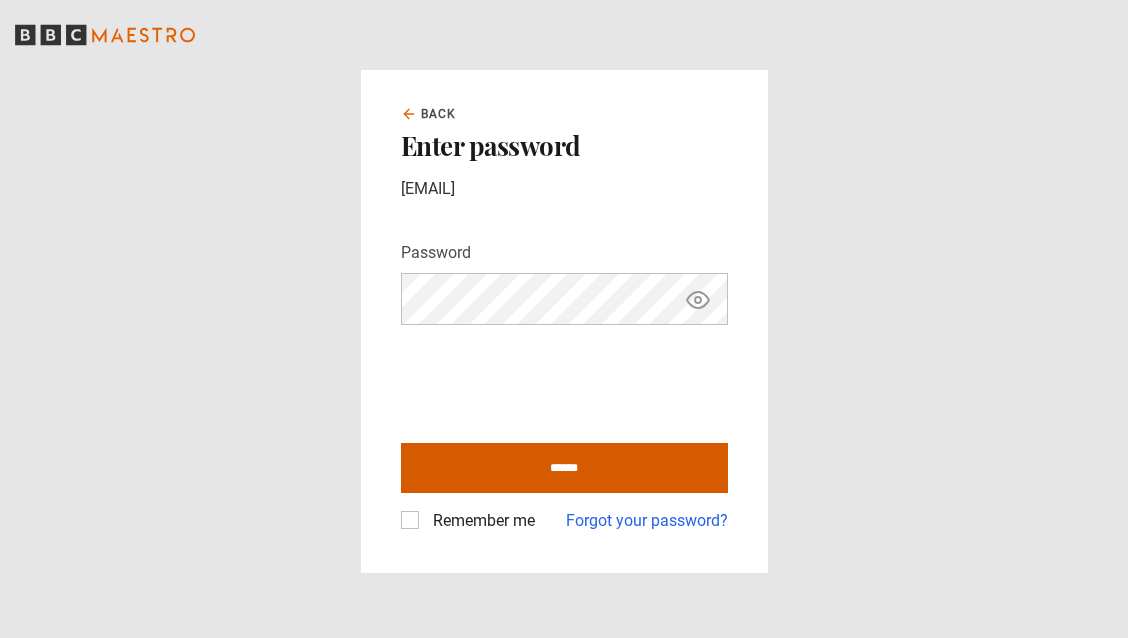 click on "******" at bounding box center (564, 468) 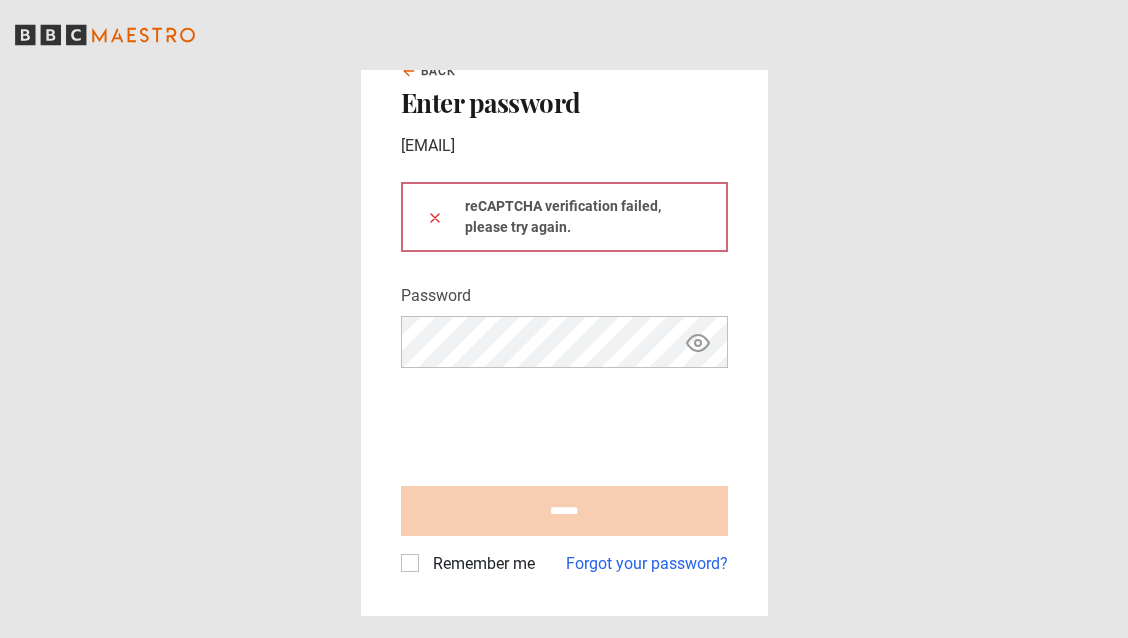 scroll, scrollTop: 0, scrollLeft: 0, axis: both 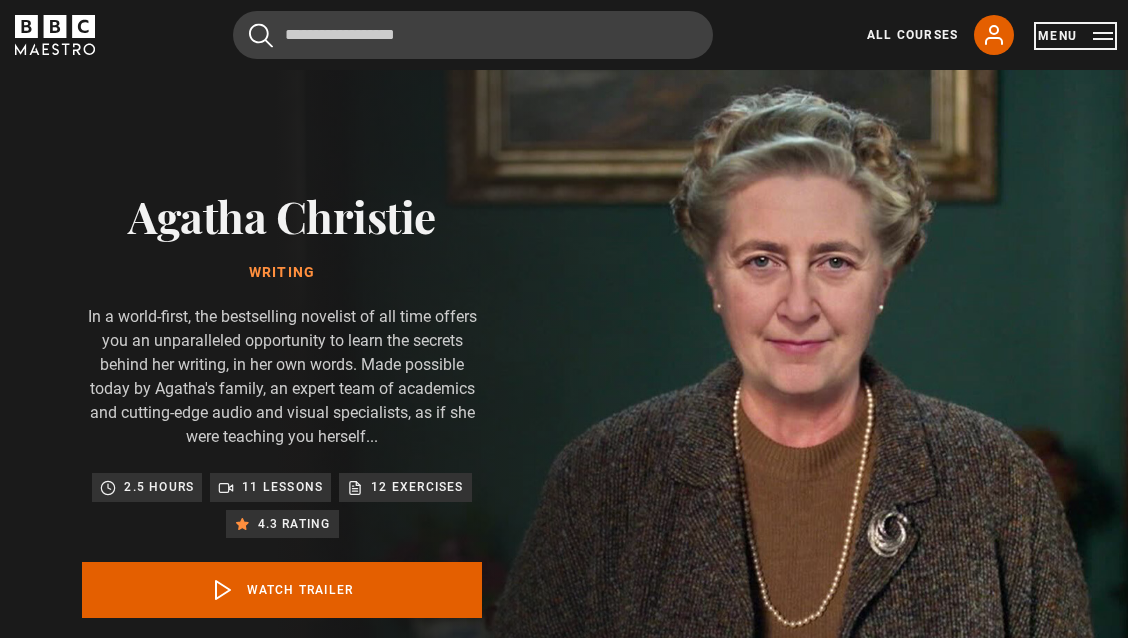 click on "Menu" at bounding box center [1075, 36] 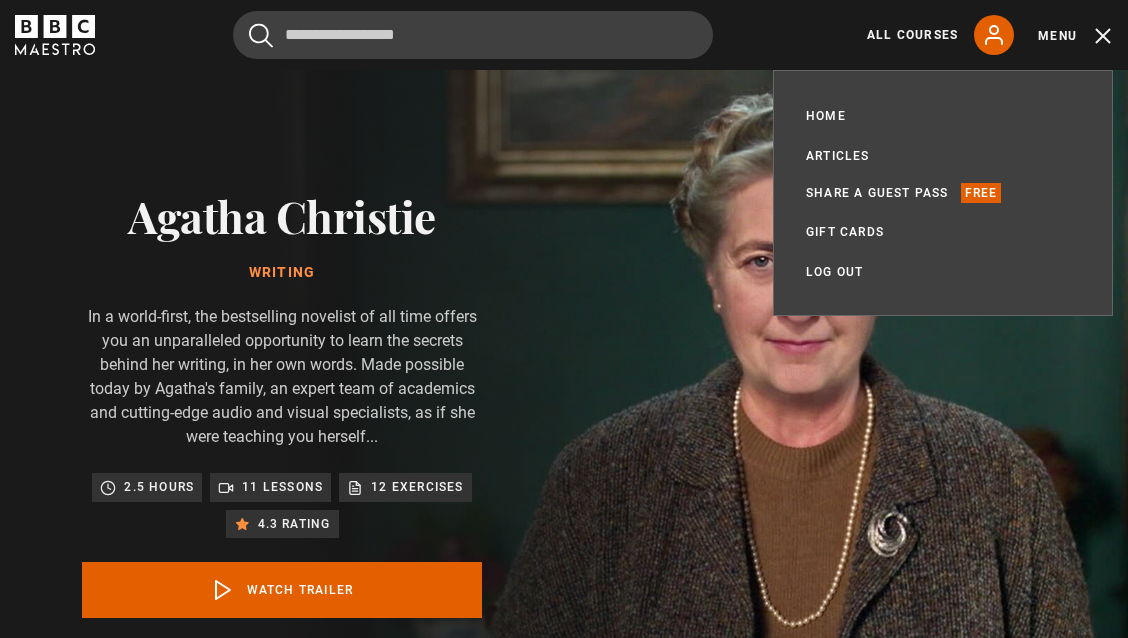 click on "Agatha Christie
Writing
In a world-first, the bestselling novelist of all time offers you an unparalleled opportunity to learn the secrets behind her writing, in her own words. Made possible today by Agatha's family, an expert team of academics and cutting-edge audio and visual specialists, as if she were teaching you herself...
2.5 hours
11 lessons
12
exercises
4.3 rating
Watch Trailer
opens in a new tab" at bounding box center [282, 445] 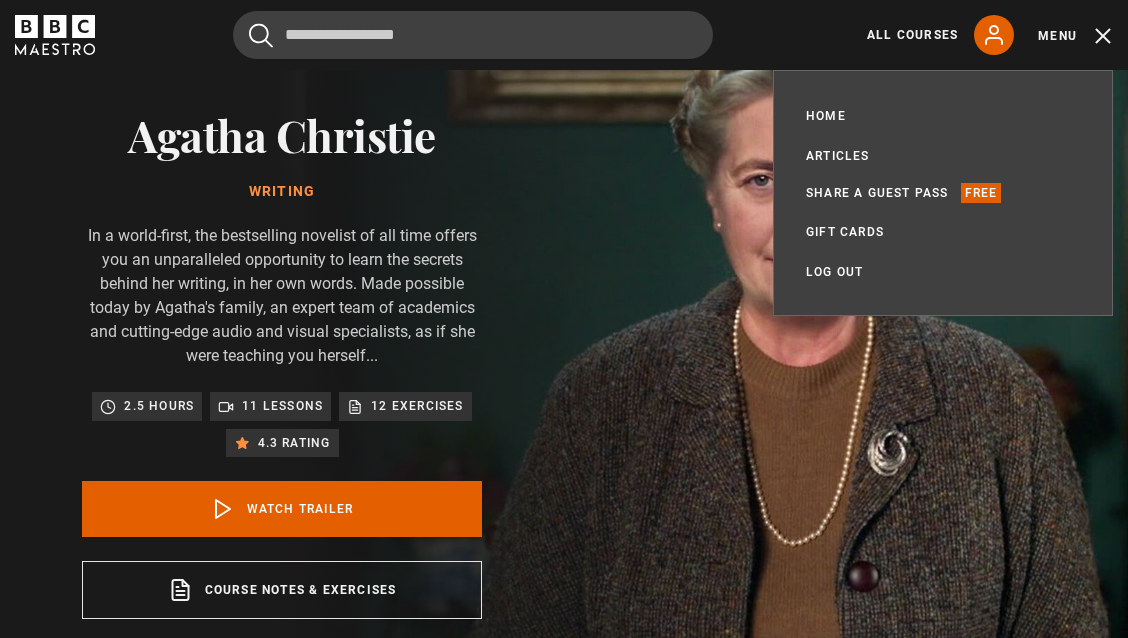 scroll, scrollTop: 88, scrollLeft: 0, axis: vertical 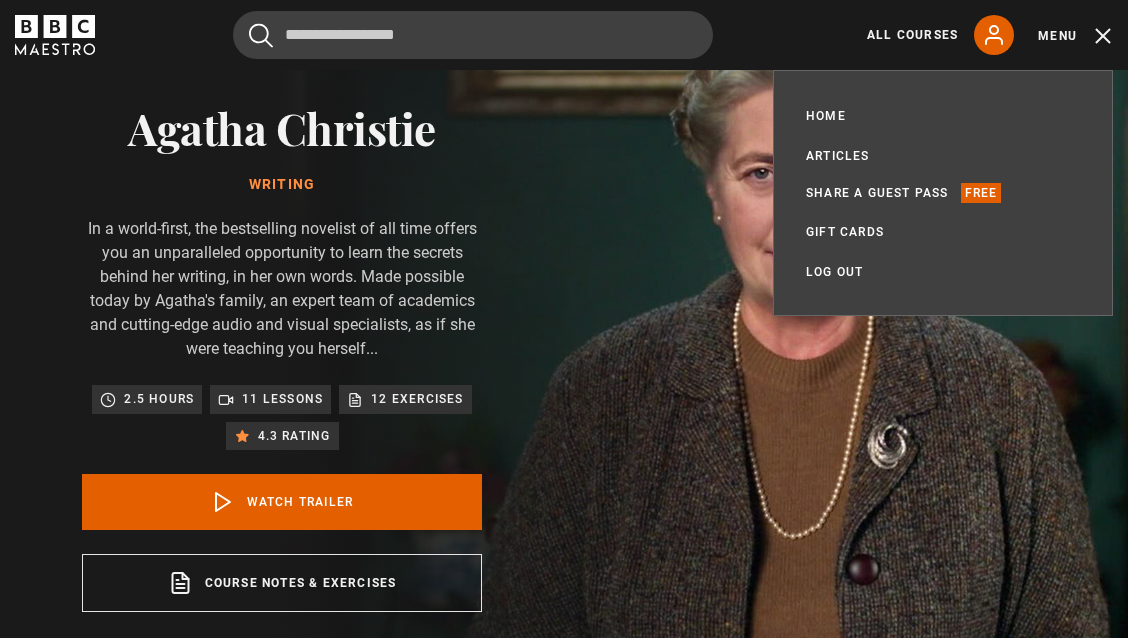 click on "Agatha Christie
Writing
In a world-first, the bestselling novelist of all time offers you an unparalleled opportunity to learn the secrets behind her writing, in her own words. Made possible today by Agatha's family, an expert team of academics and cutting-edge audio and visual specialists, as if she were teaching you herself...
2.5 hours
11 lessons
12
exercises
4.3 rating
Watch Trailer
opens in a new tab" at bounding box center [282, 357] 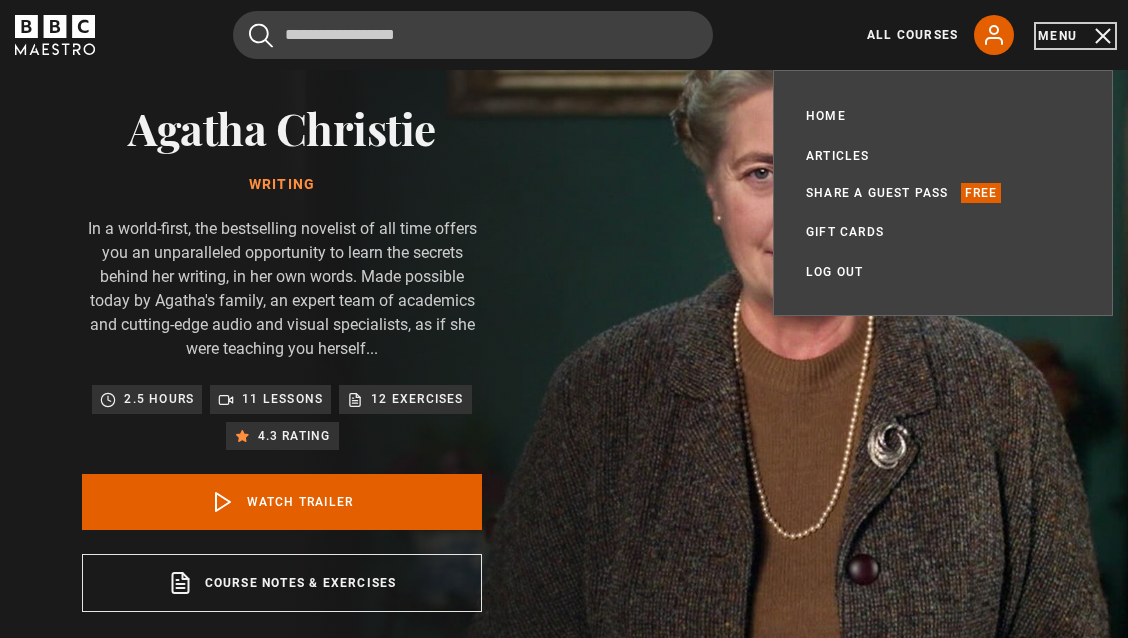 click on "Menu" at bounding box center (1075, 36) 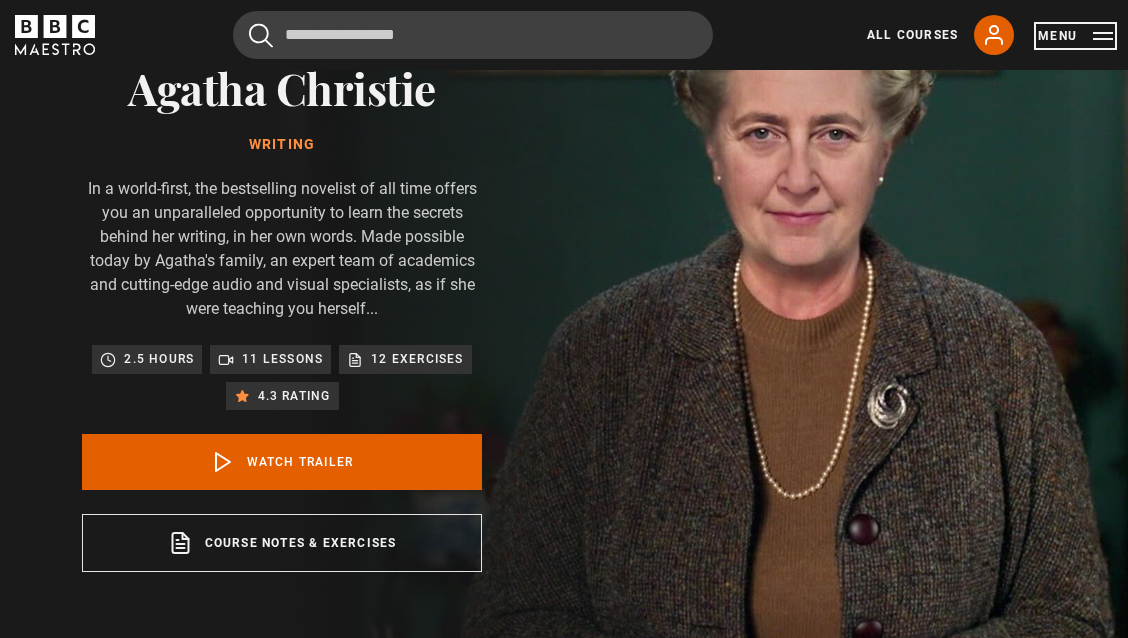 scroll, scrollTop: 52, scrollLeft: 0, axis: vertical 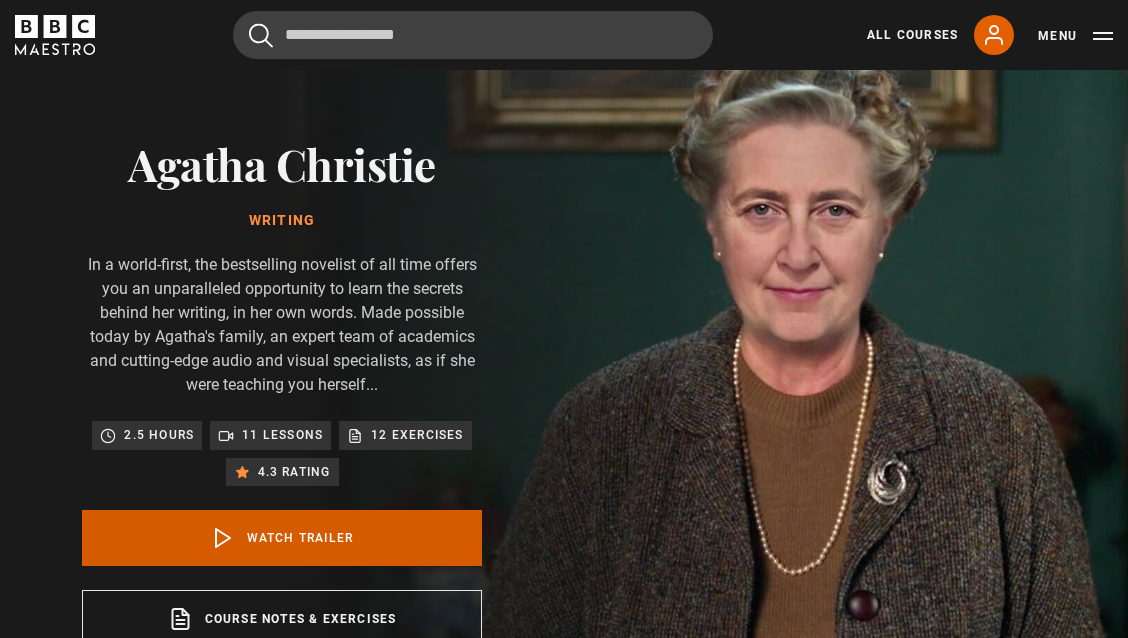click on "Watch Trailer" at bounding box center (282, 538) 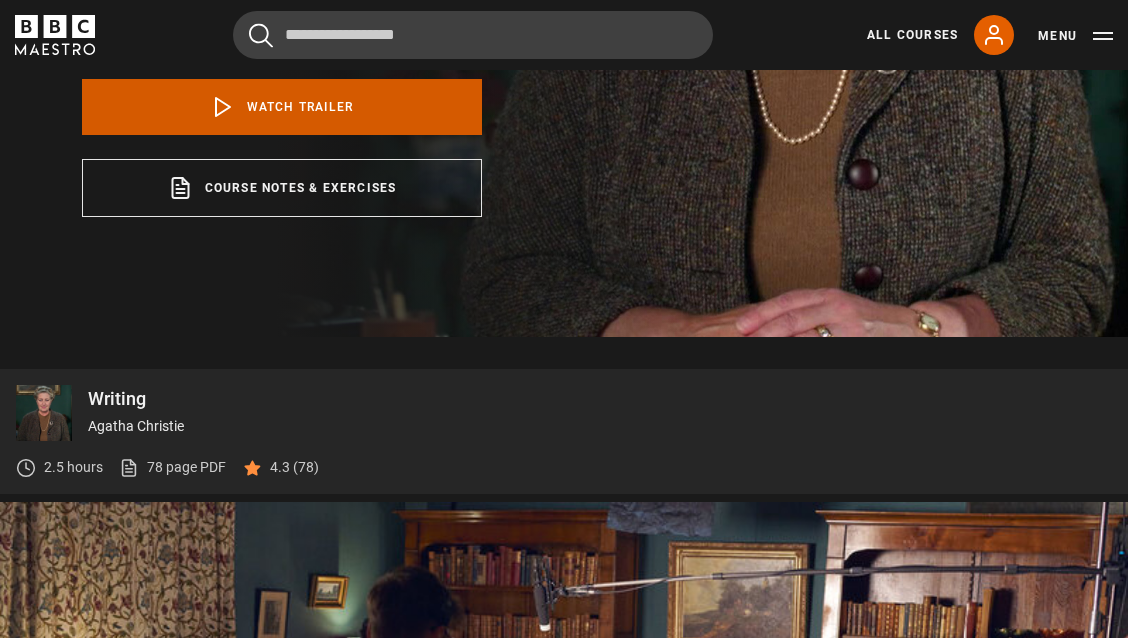 scroll, scrollTop: 1011, scrollLeft: 0, axis: vertical 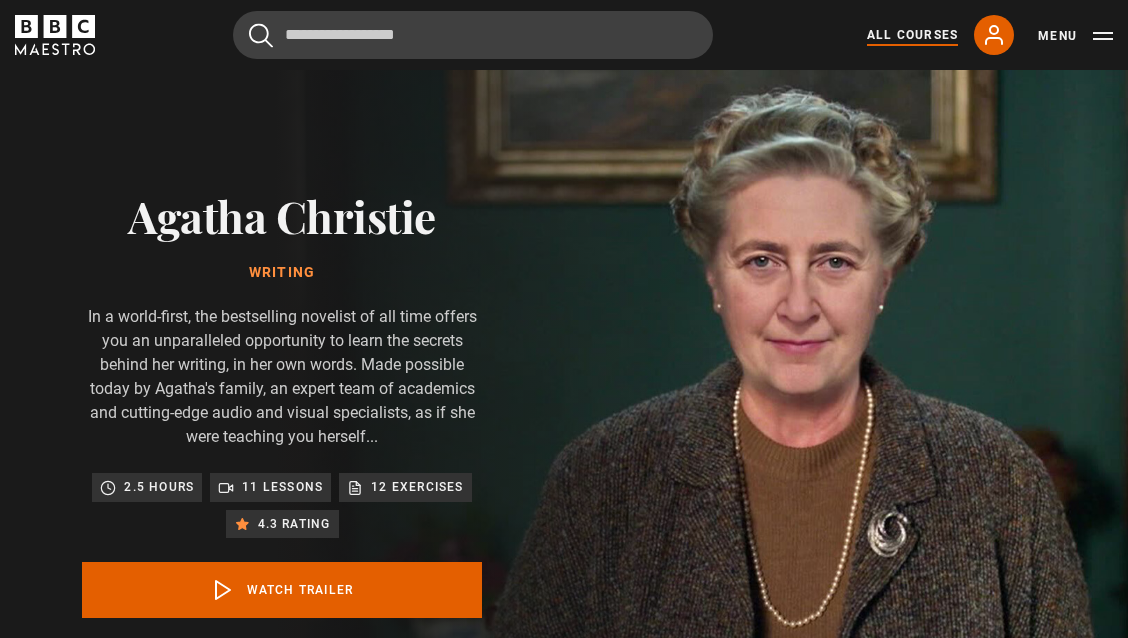 click on "All Courses" at bounding box center (912, 35) 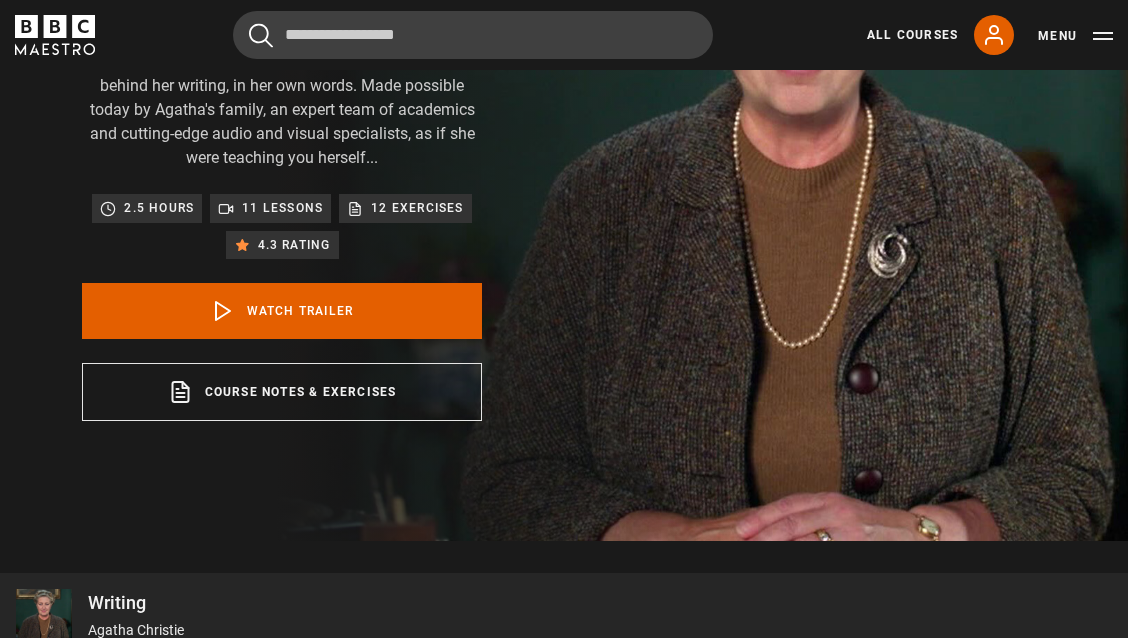 scroll, scrollTop: 546, scrollLeft: 0, axis: vertical 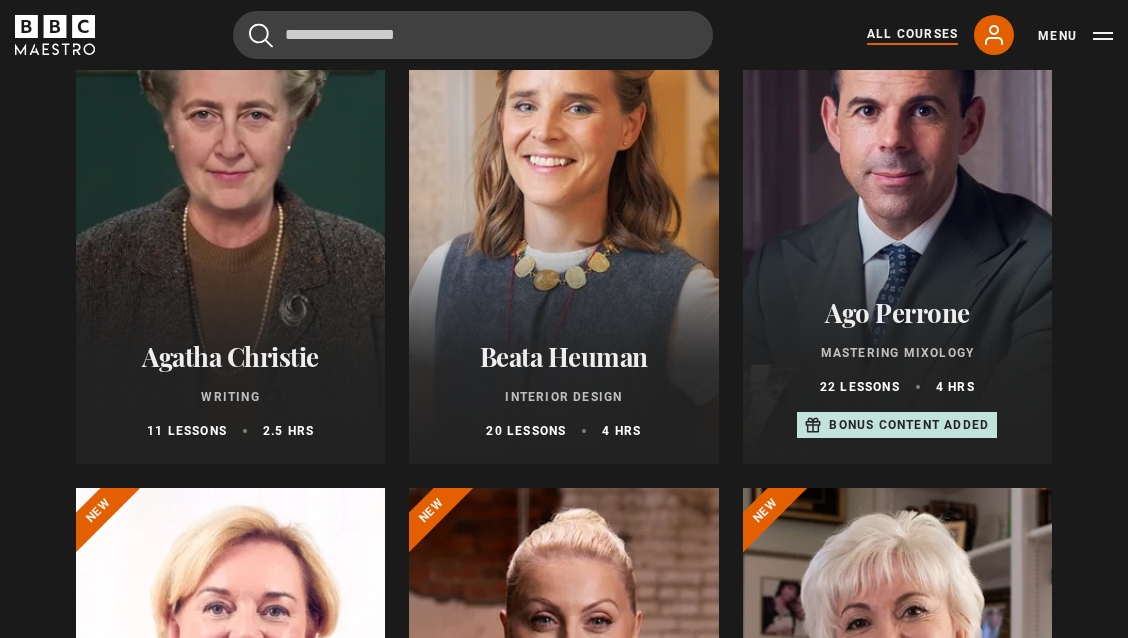 click on "Beata Heuman" at bounding box center [563, 356] 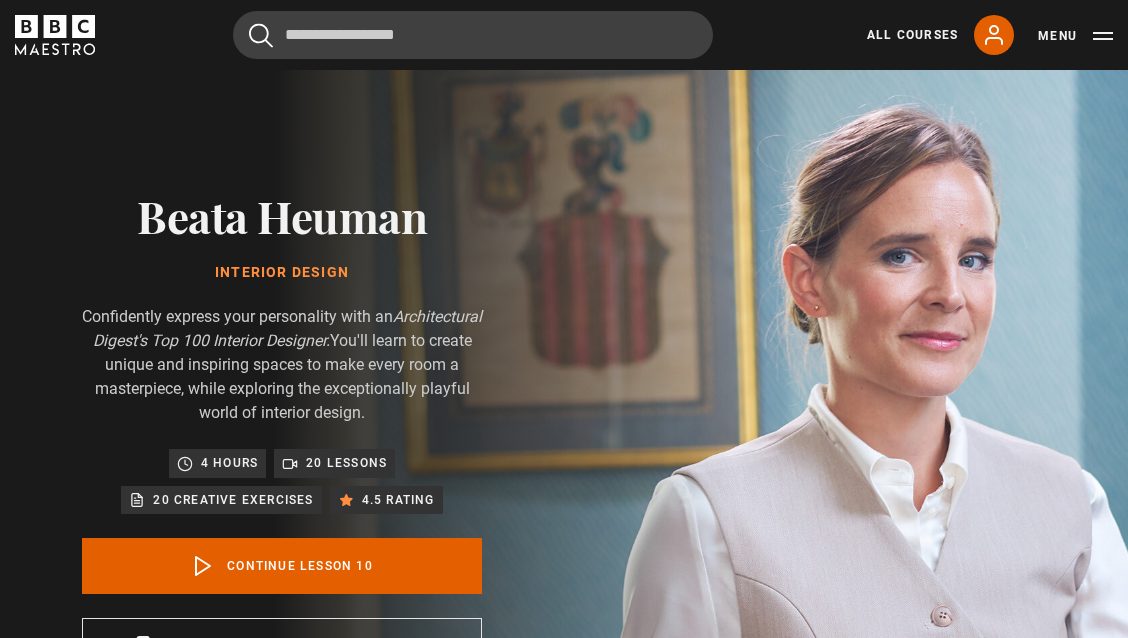 scroll, scrollTop: 796, scrollLeft: 0, axis: vertical 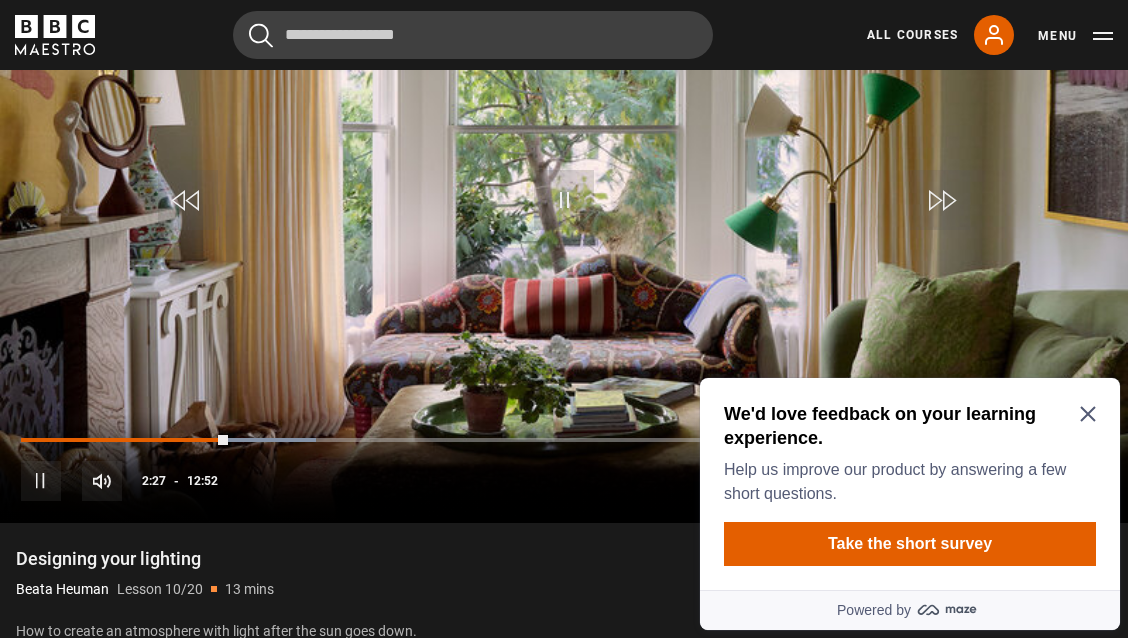 click 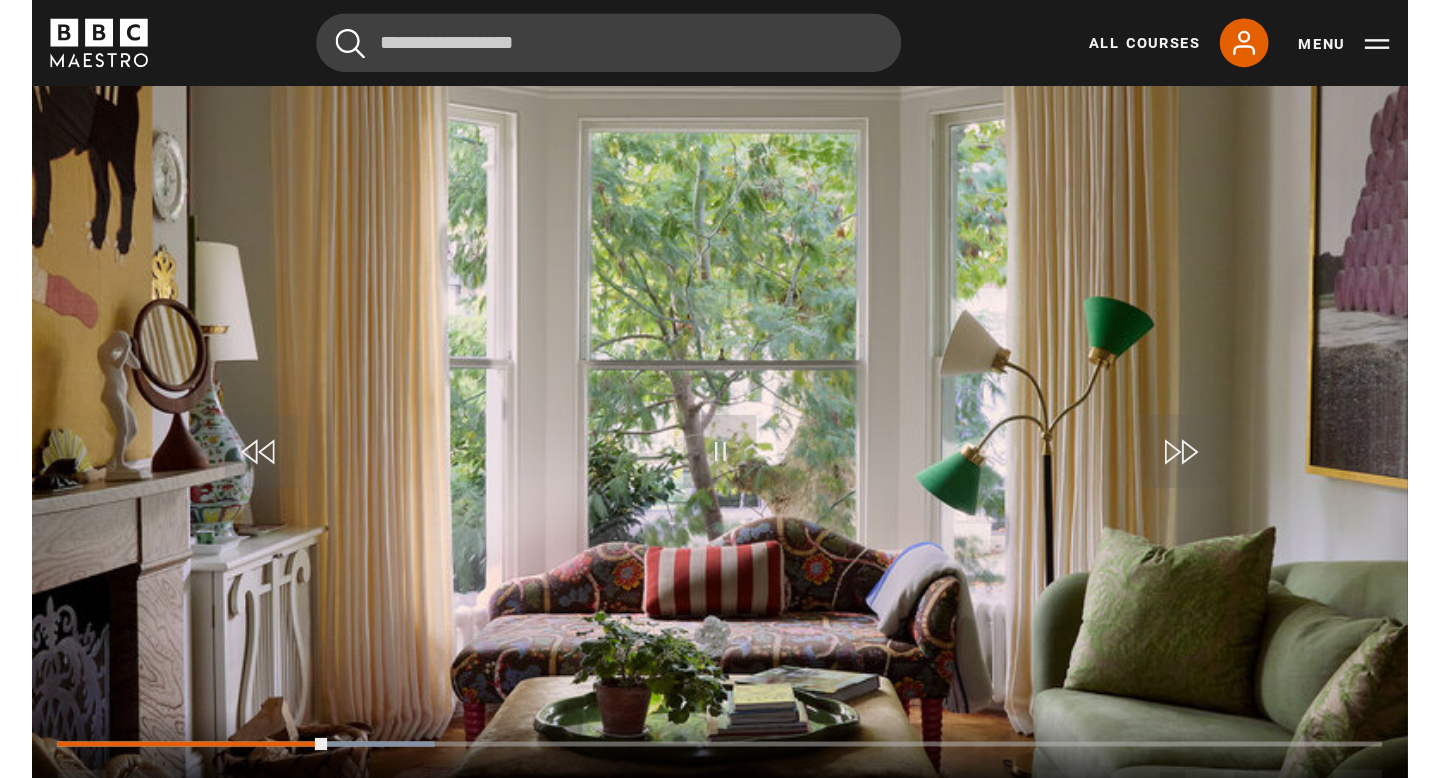 scroll, scrollTop: 901, scrollLeft: 0, axis: vertical 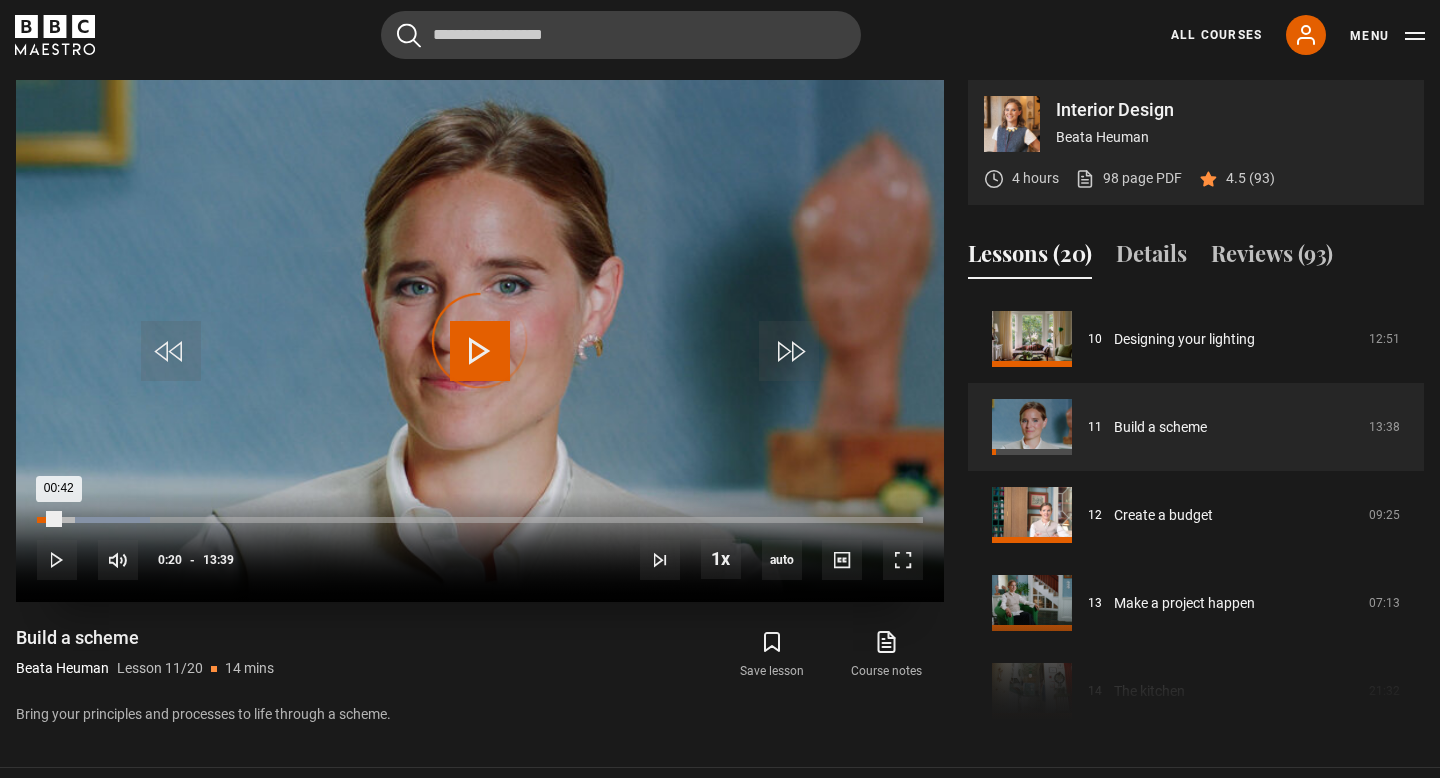 click on "Loaded :  12.82% 00:20 00:42" at bounding box center [480, 520] 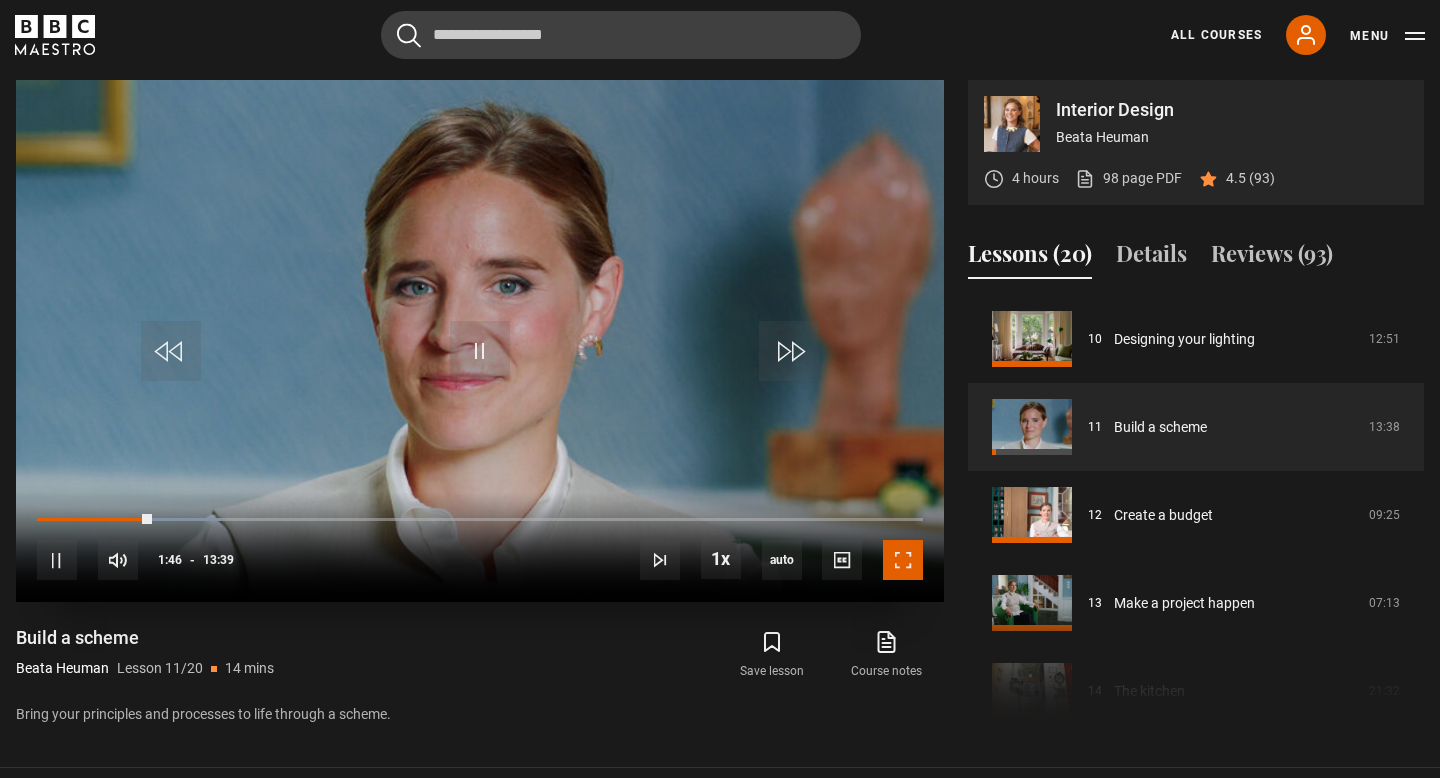 click at bounding box center [903, 560] 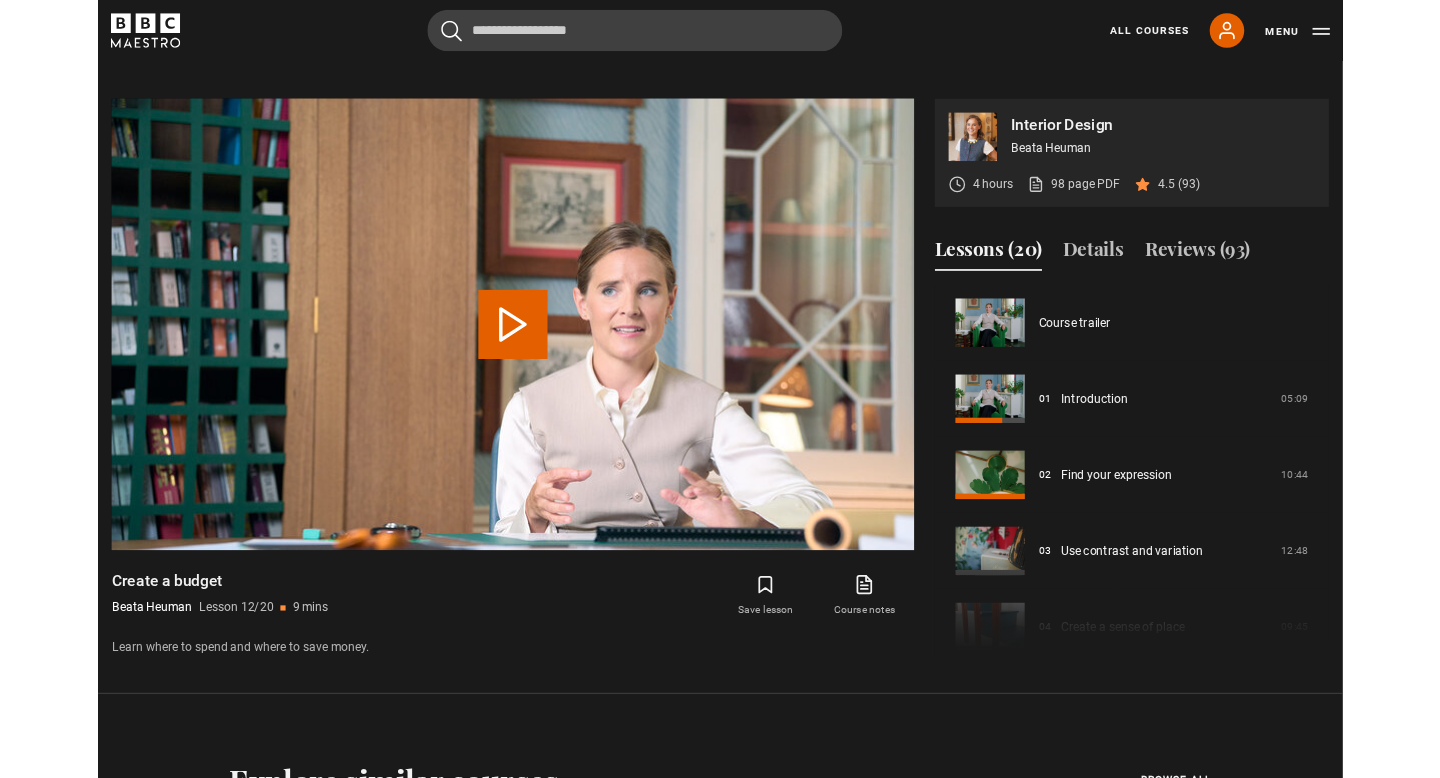 scroll, scrollTop: 910, scrollLeft: 0, axis: vertical 